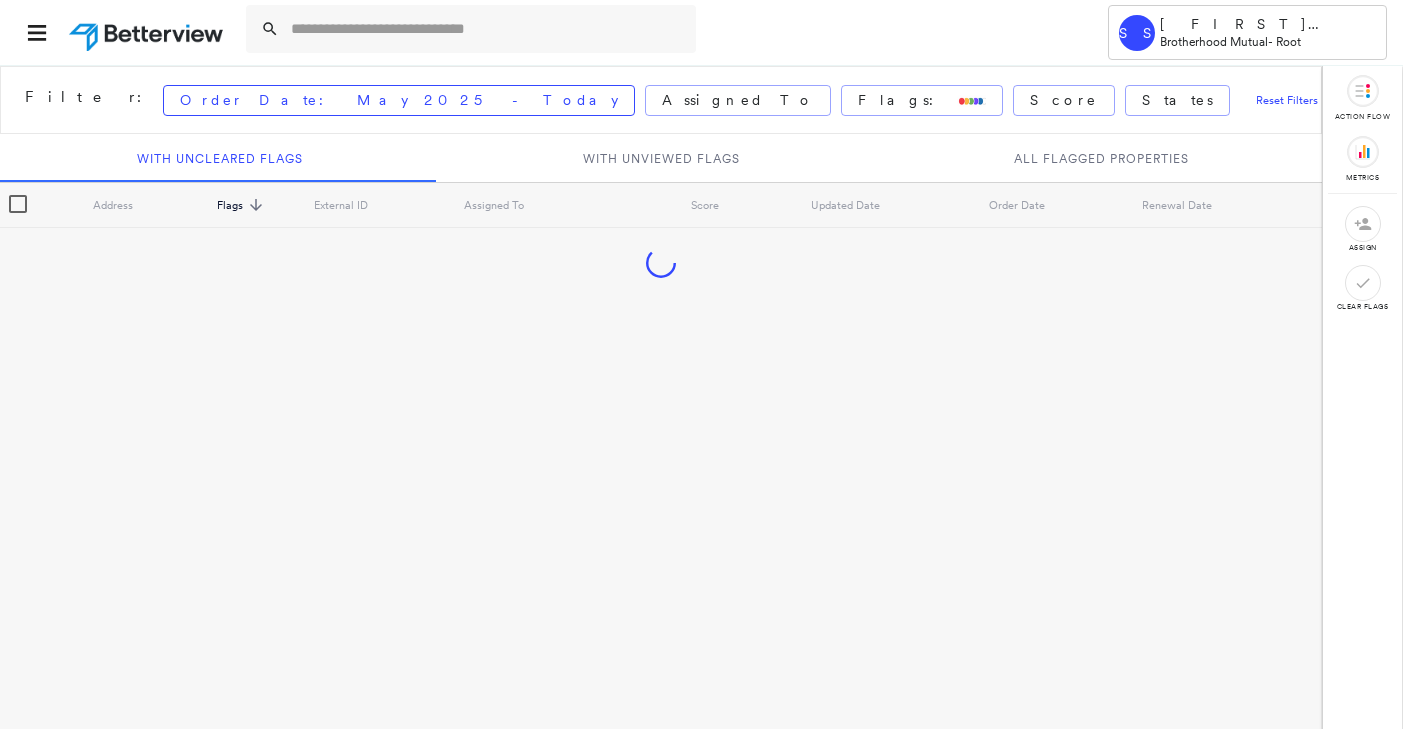 scroll, scrollTop: 0, scrollLeft: 0, axis: both 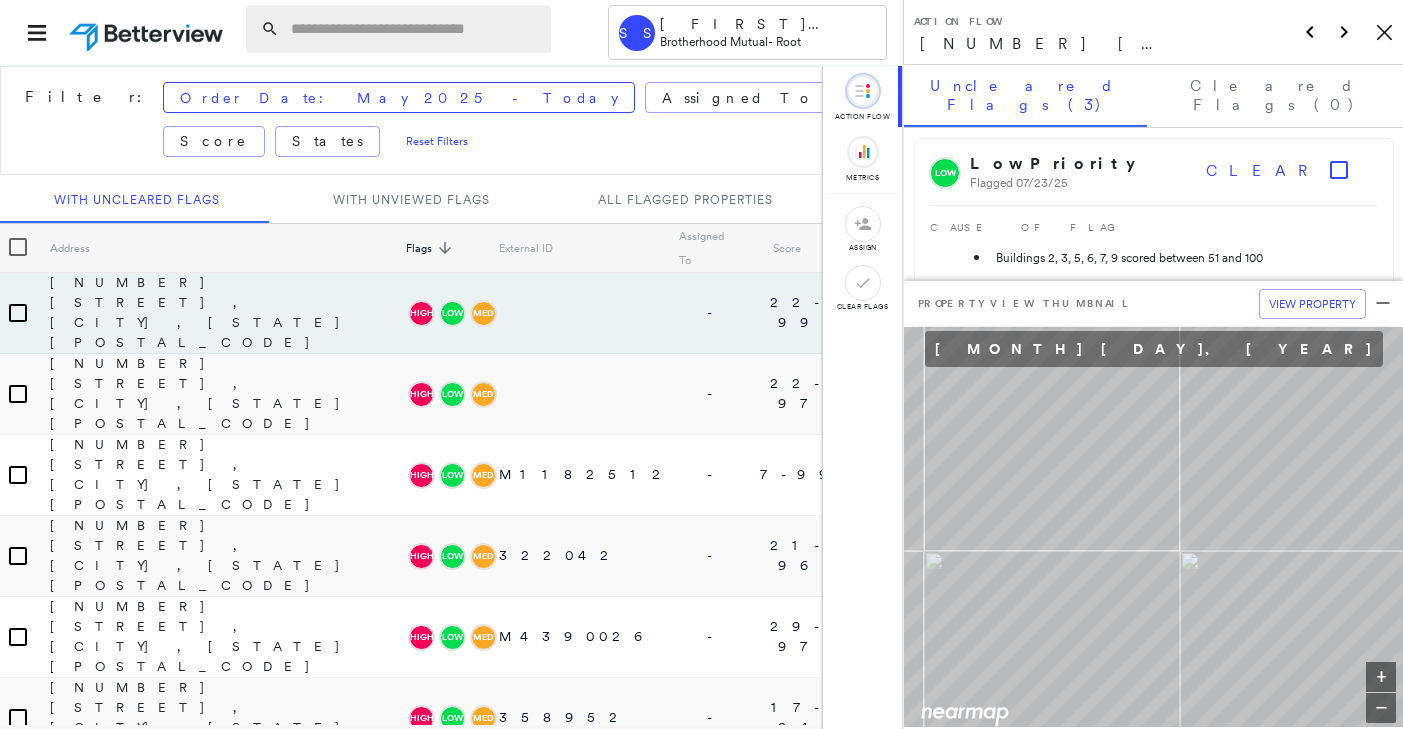 click at bounding box center (415, 29) 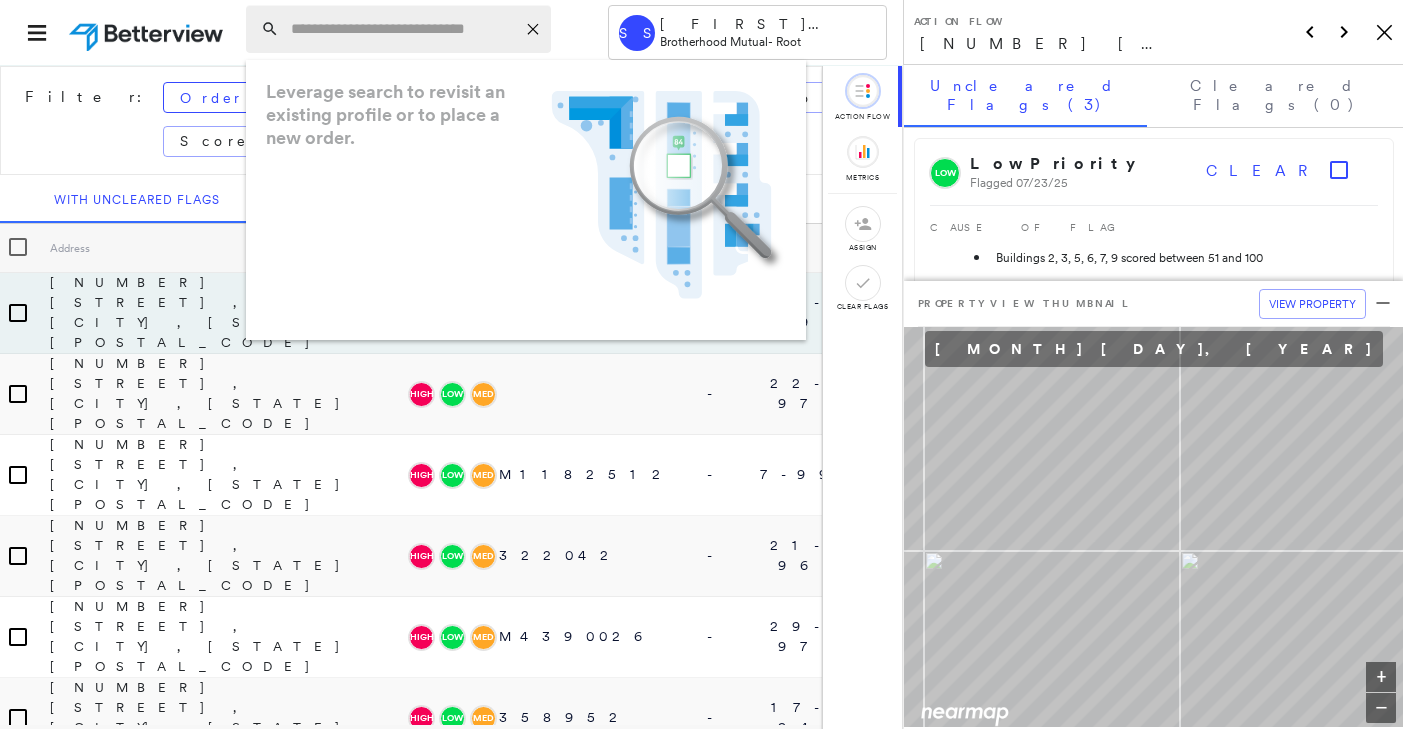 paste on "**********" 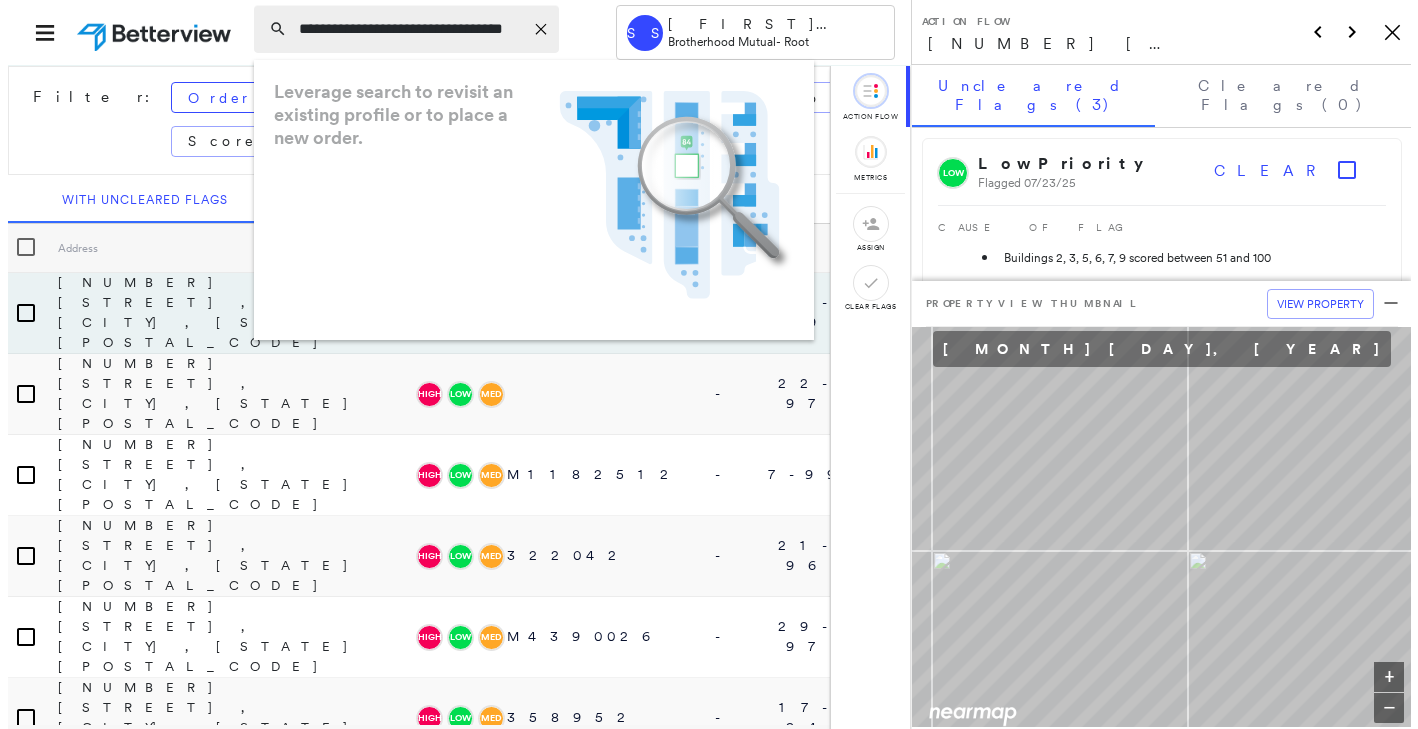 scroll, scrollTop: 0, scrollLeft: 13, axis: horizontal 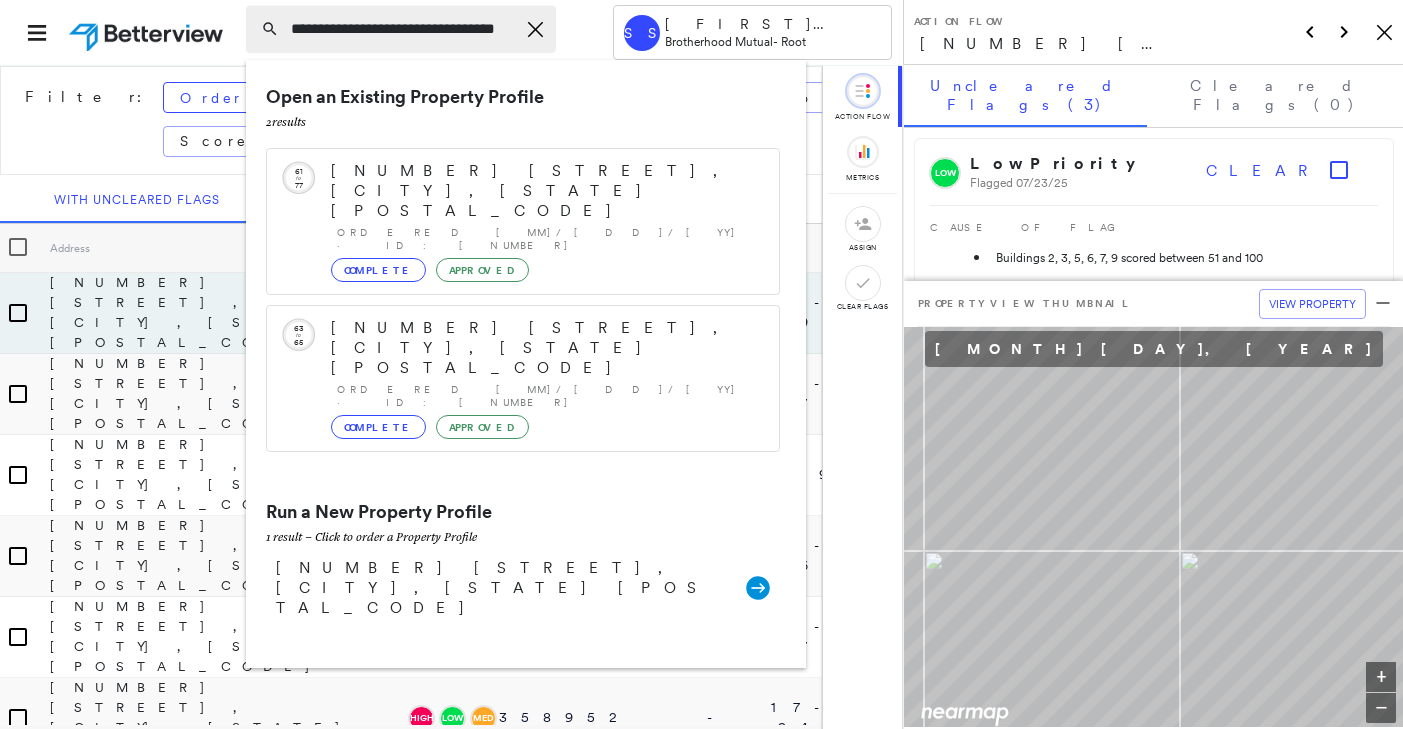 type on "**********" 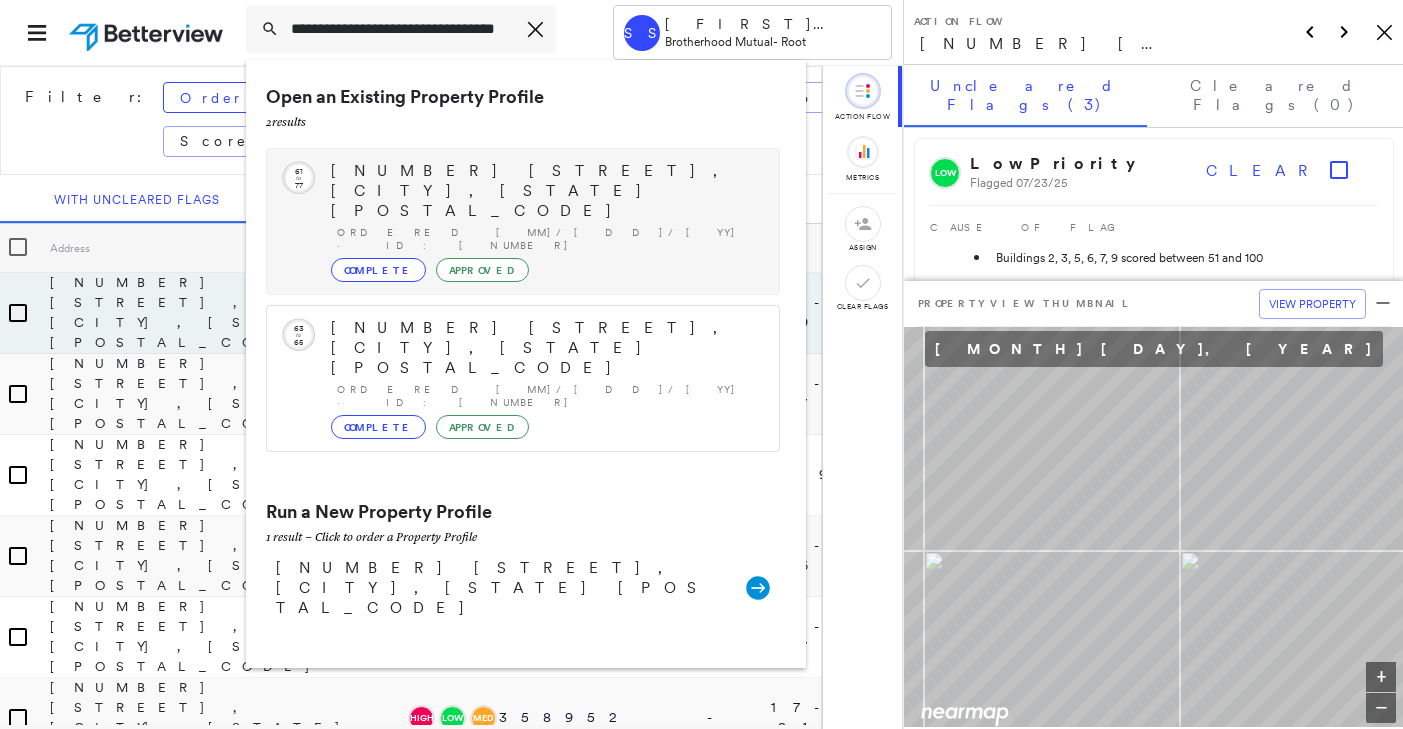click on "[NUMBER] [STREET], [CITY], [STATE] [POSTAL_CODE] Ordered [MM]/[DD]/[YY] · ID: [NUMBER] Complete Approved" at bounding box center (545, 221) 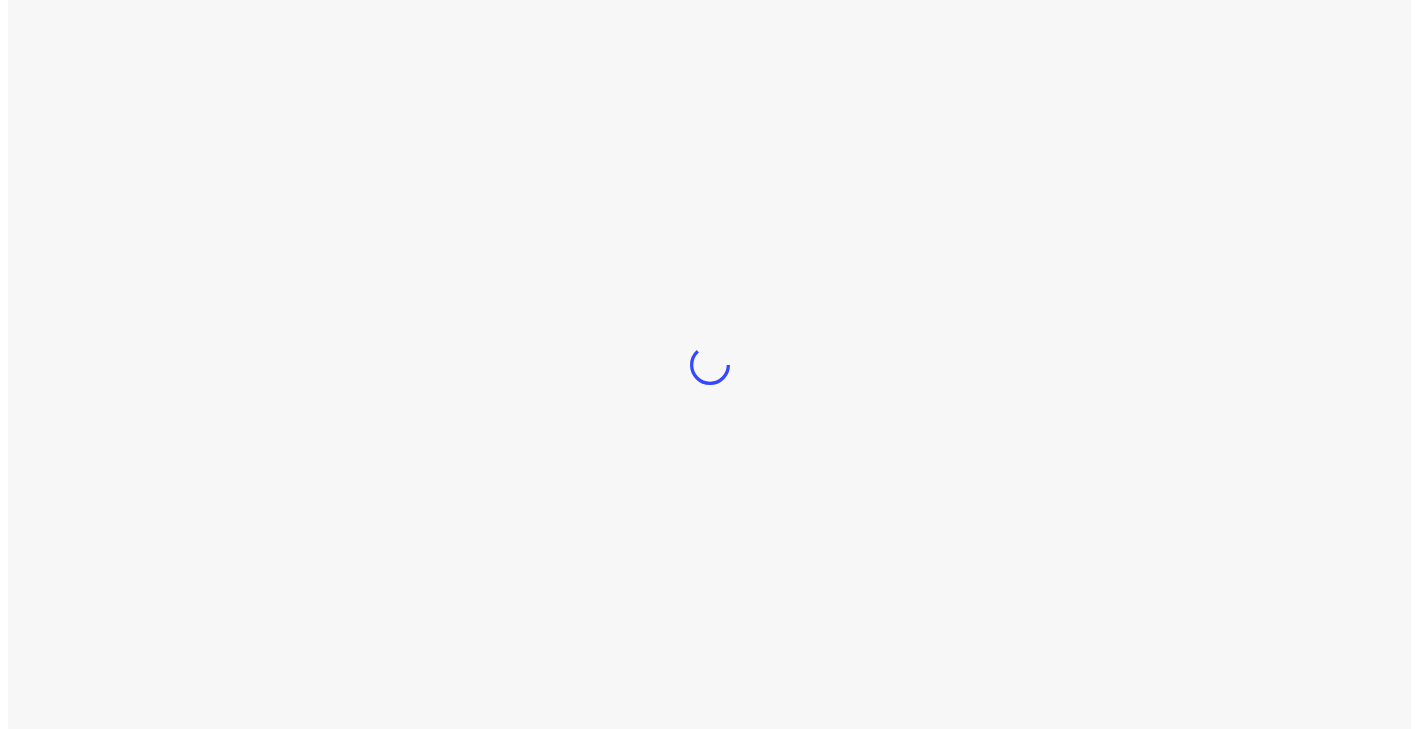 scroll, scrollTop: 0, scrollLeft: 0, axis: both 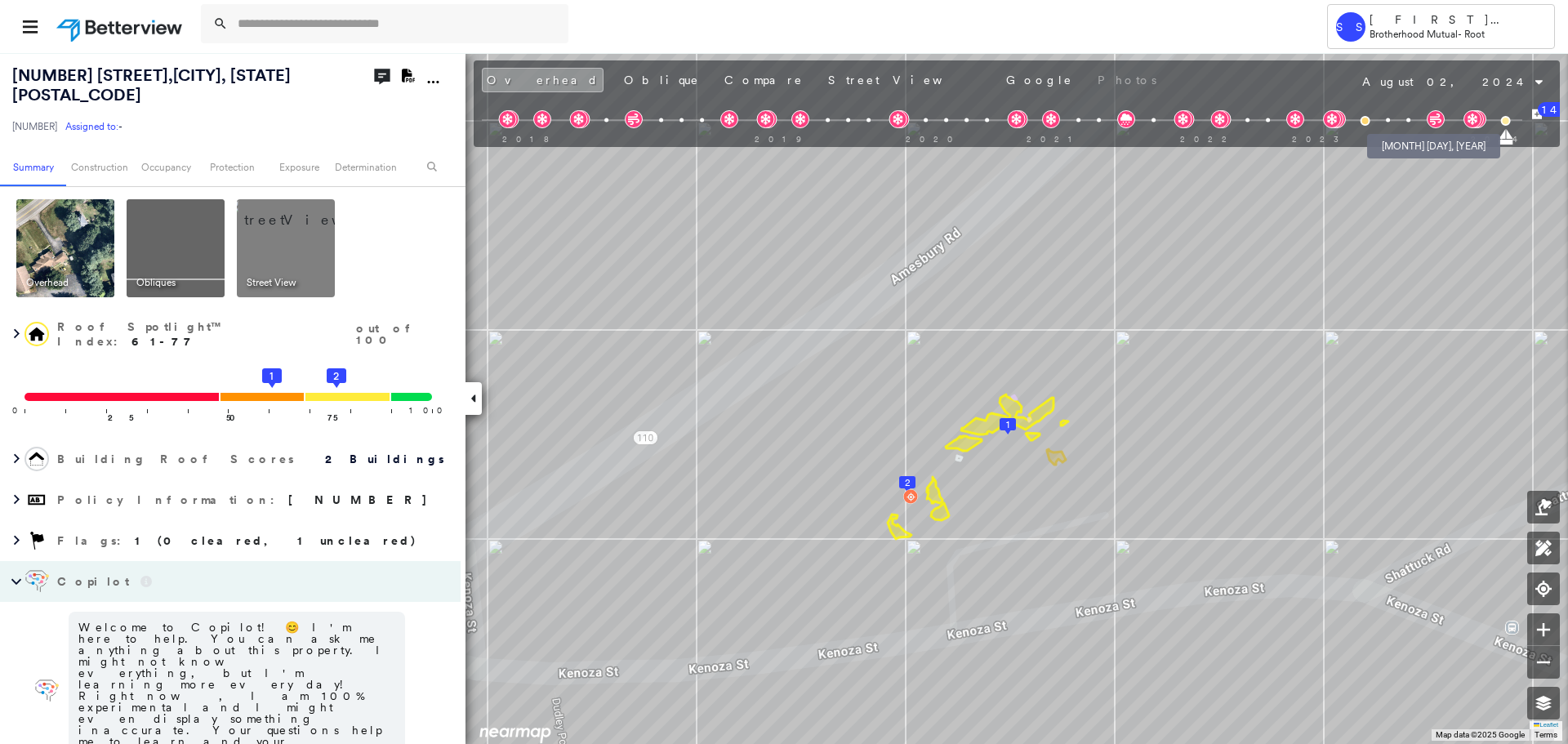 click at bounding box center [1408, 120] 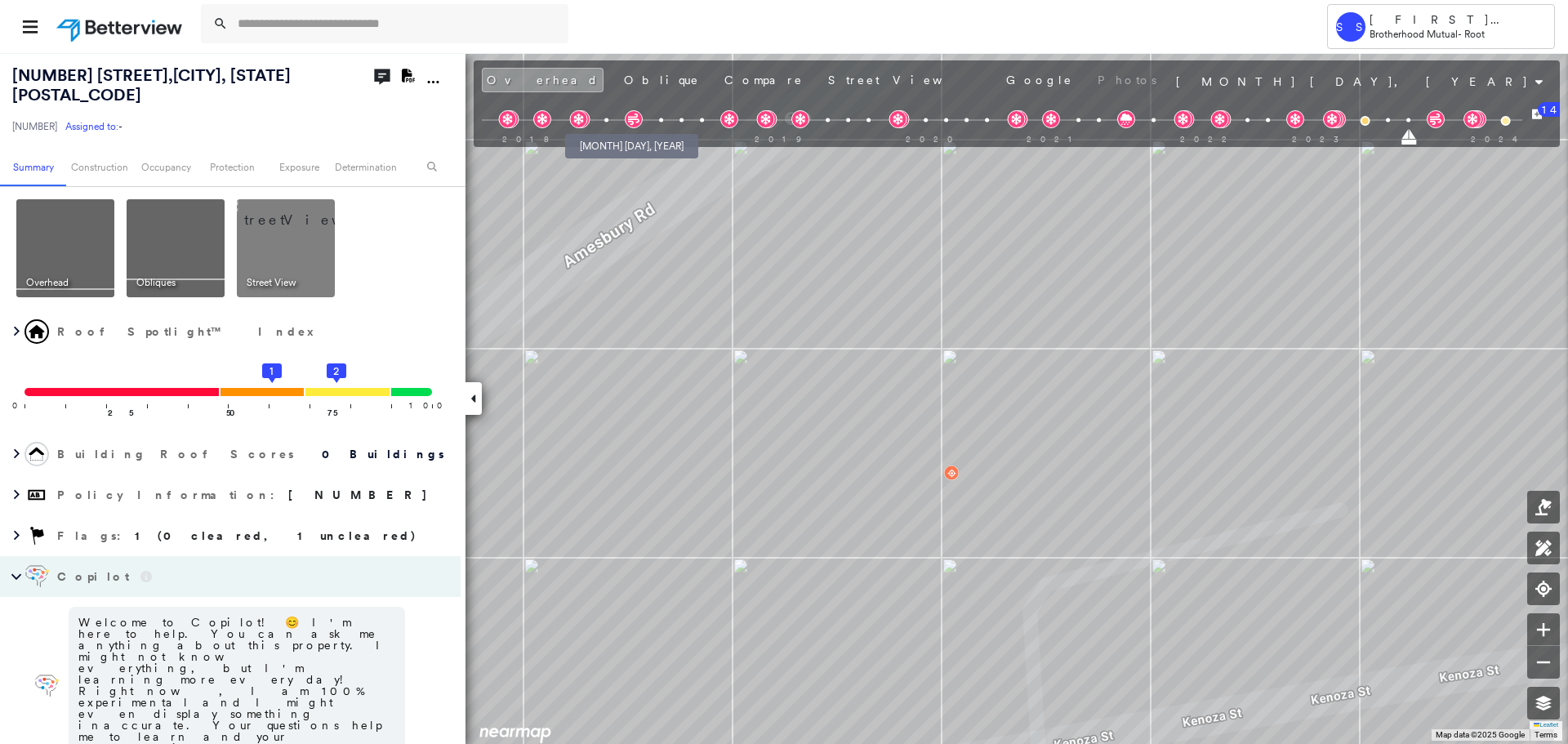 click at bounding box center [606, 120] 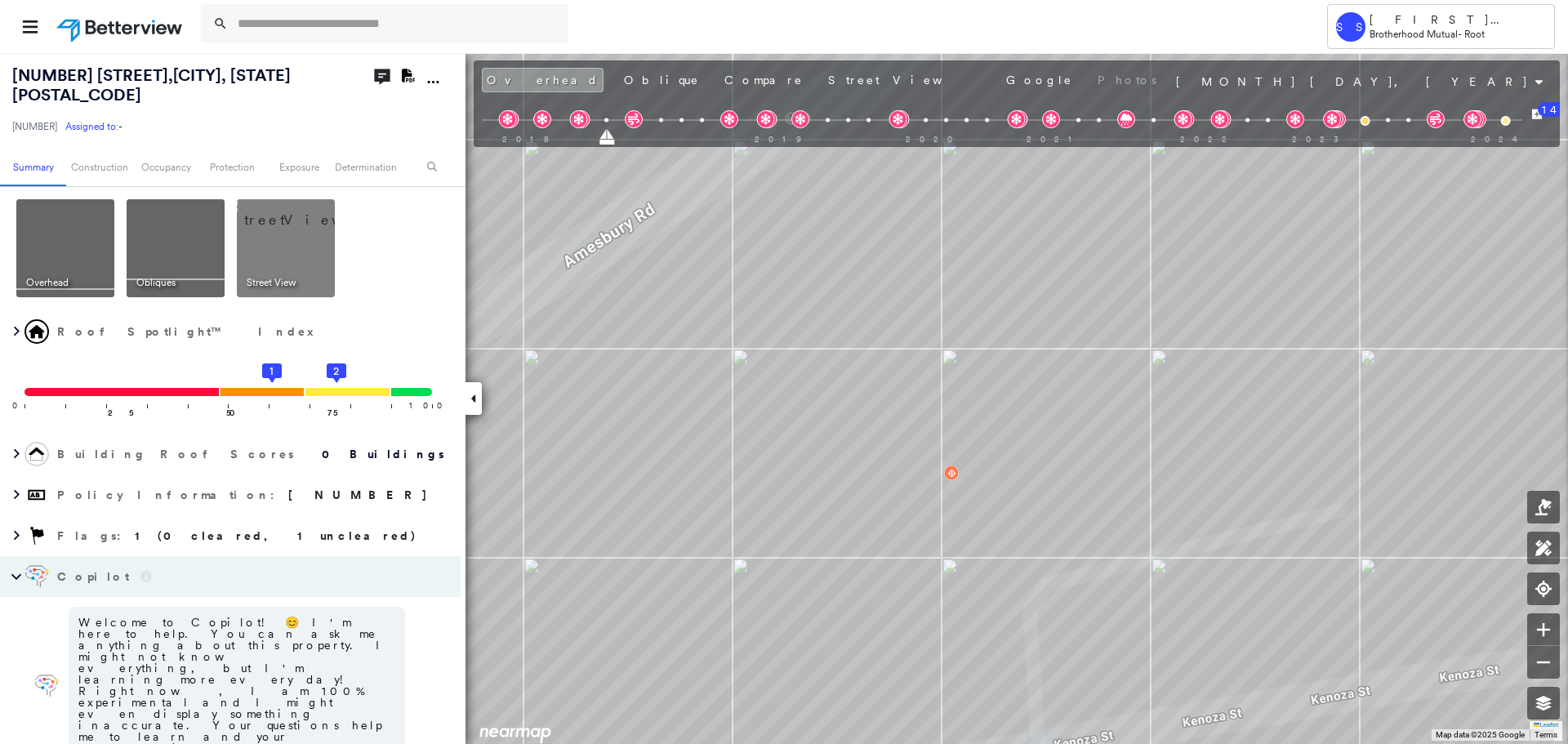 click on "Overhead Obliques Street View Roof Spotlight™ Index 0 100 25 50 75 1 2 Building Roof Scores 0 Buildings Policy Information :  [NUMBER] Flags :  1 (0 cleared, 1 uncleared) Copilot Welcome to Copilot! 😊
I'm here to help. You can ask me anything about this property. I might not know everything, but I'm learning more every day!  Right now, I am 100% experimental and I might even display something inaccurate. Your questions help me to learn and your understanding helps me to grow! * ​" at bounding box center (230, 533) 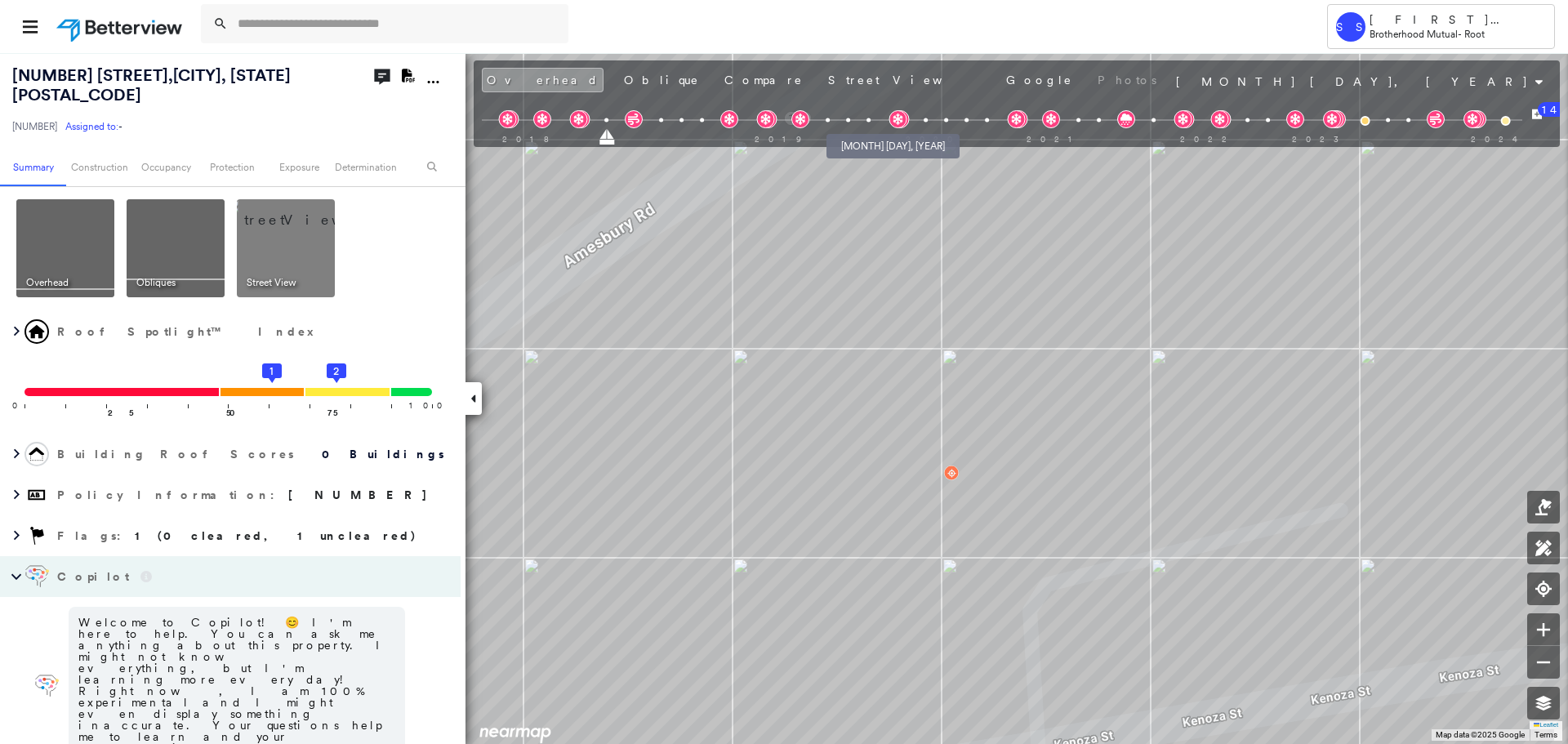 click at bounding box center [868, 120] 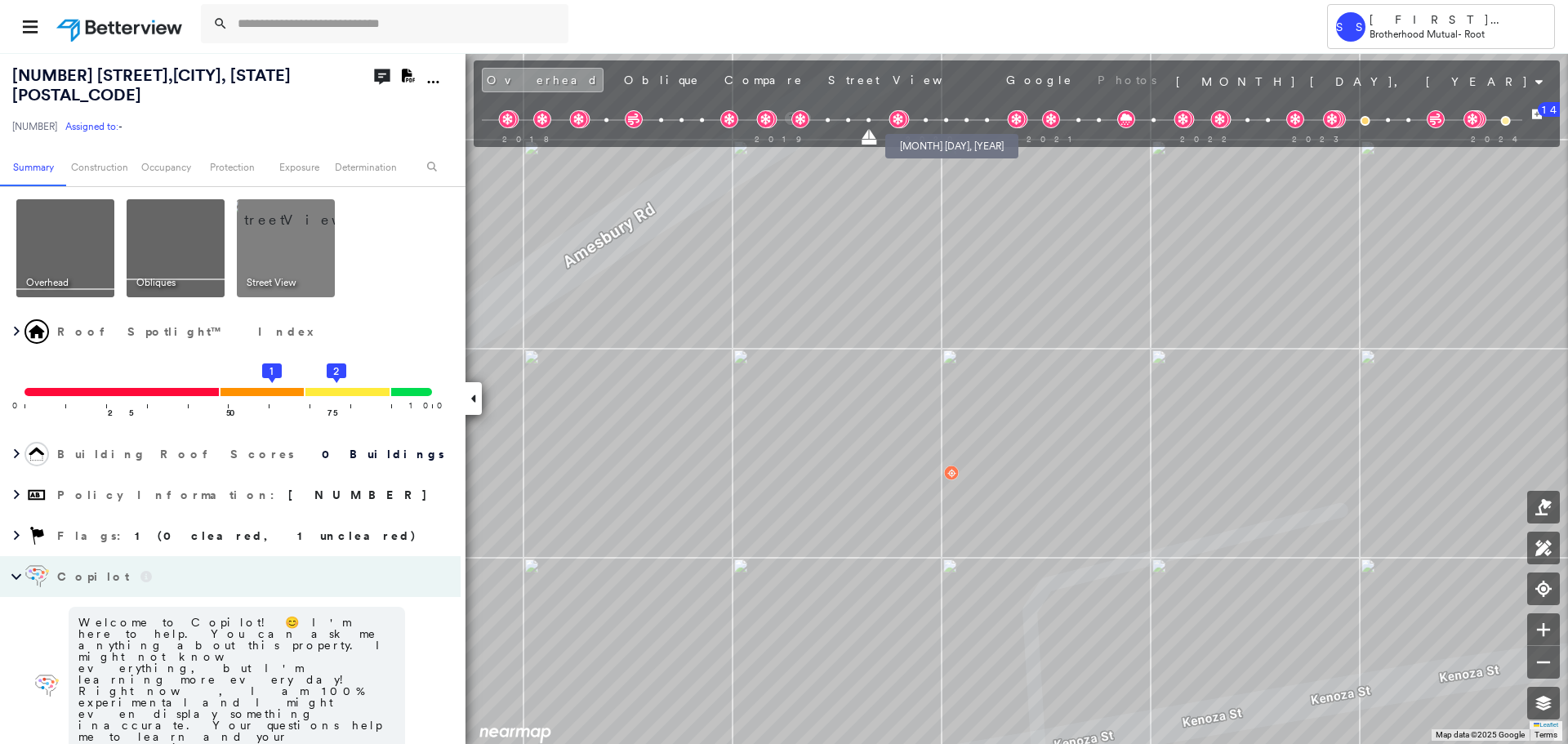 click at bounding box center (925, 120) 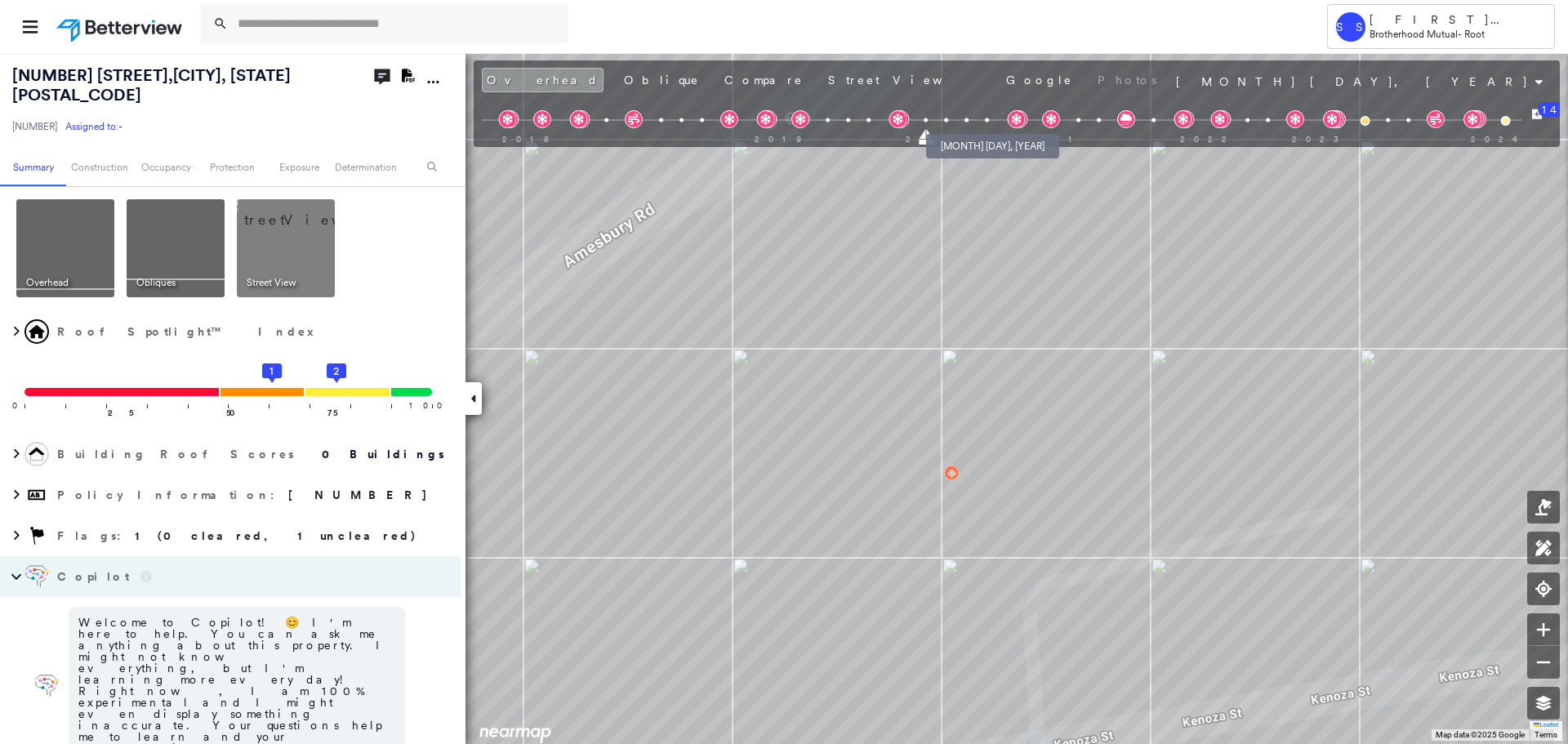 click at bounding box center [966, 120] 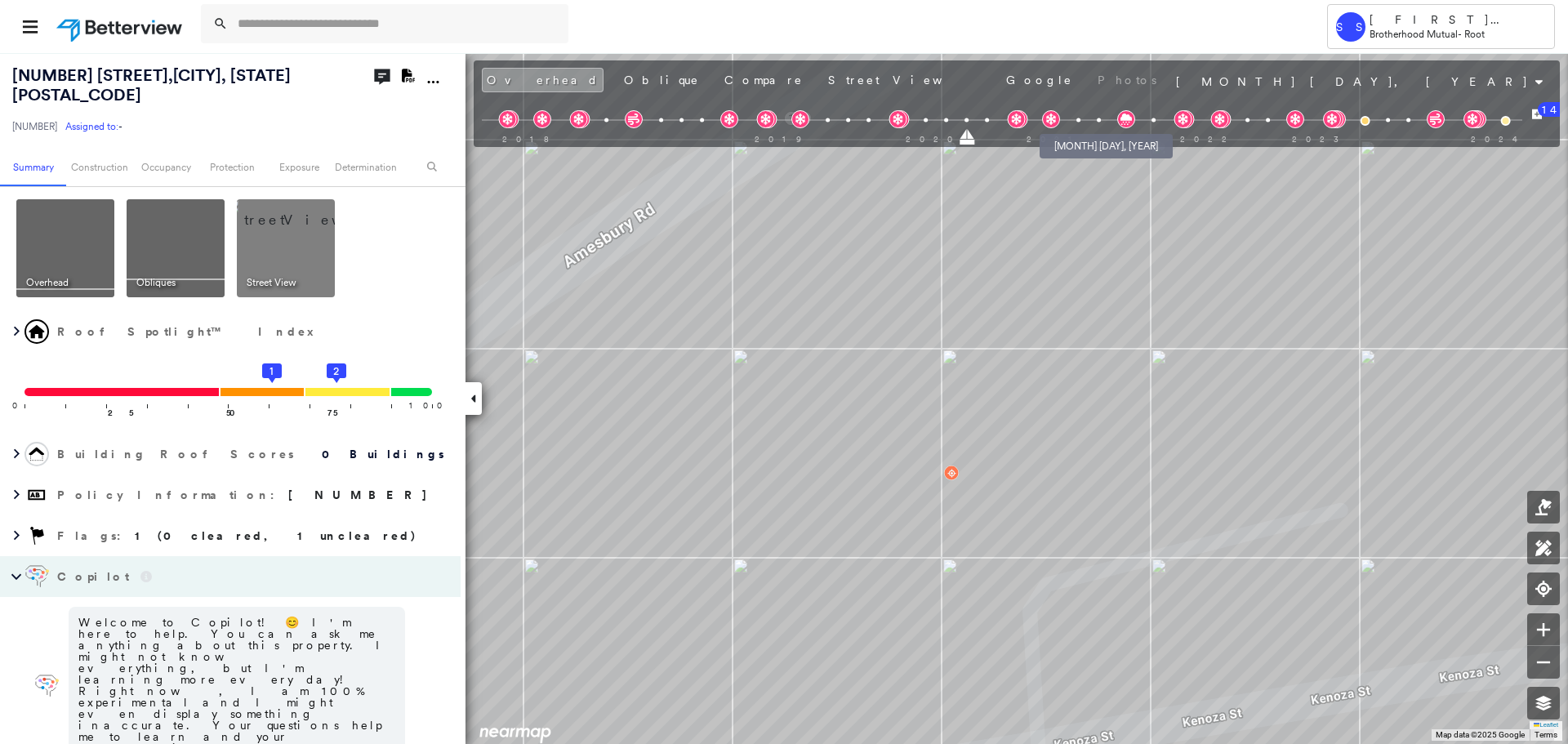 click at bounding box center (1078, 120) 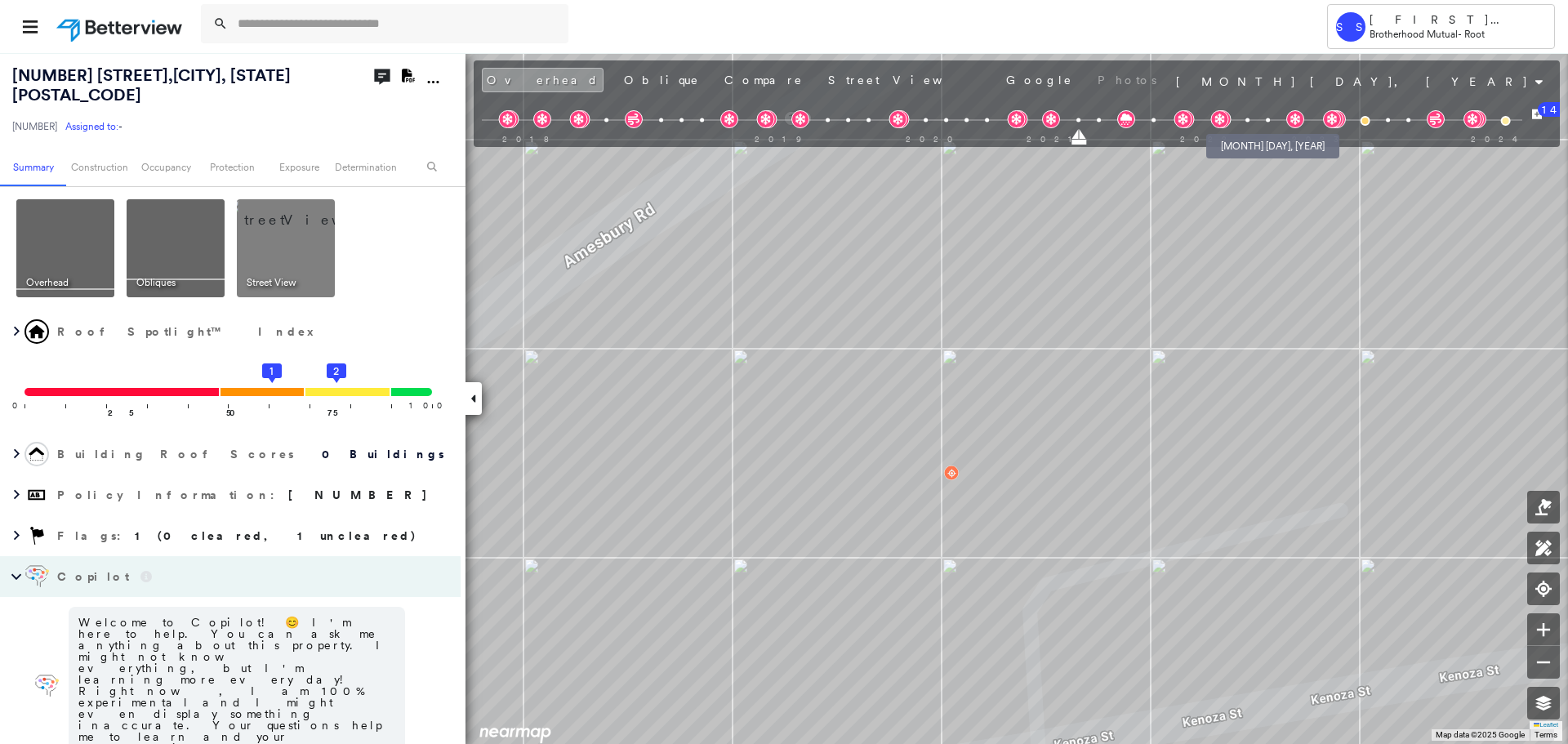 click at bounding box center [1247, 120] 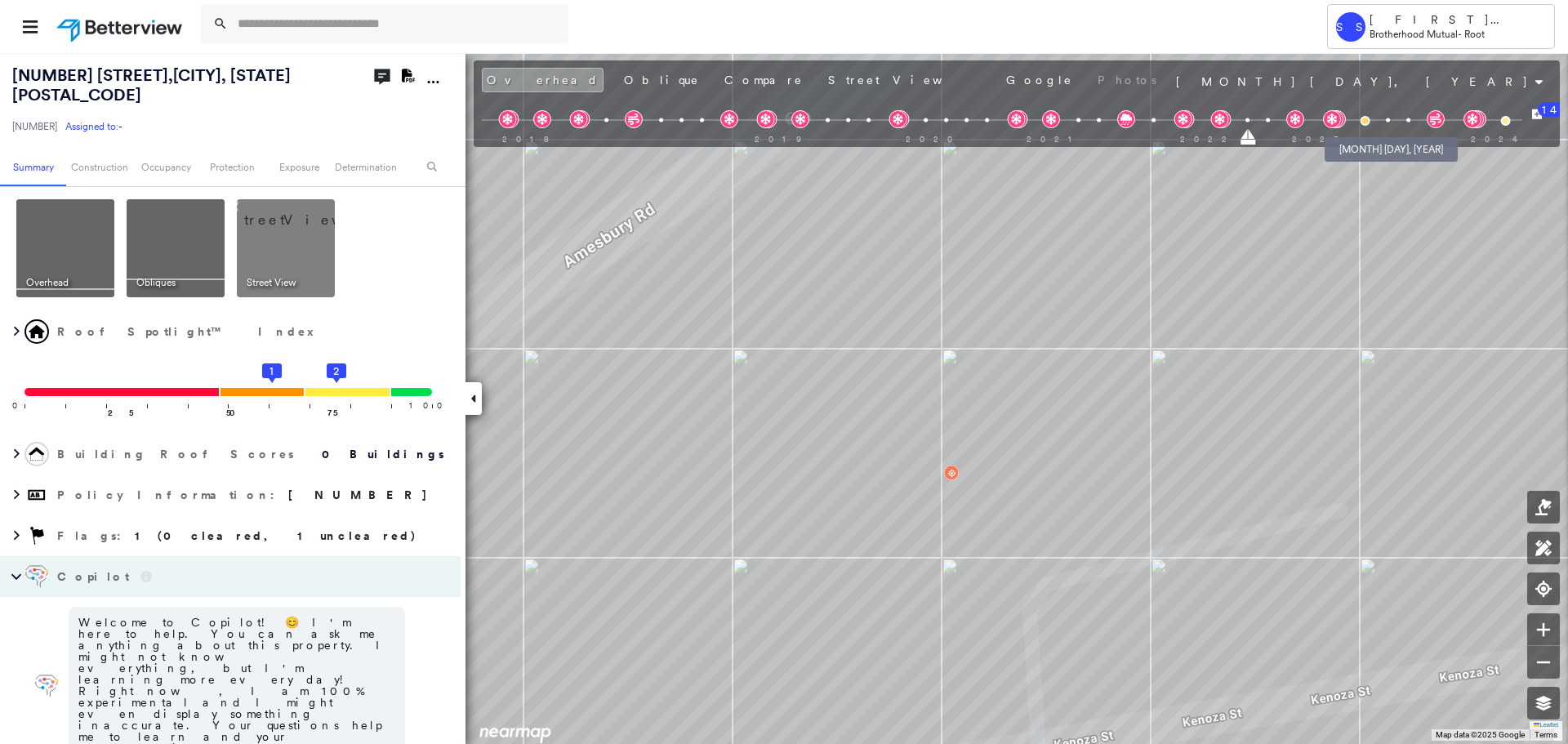 click at bounding box center [1365, 121] 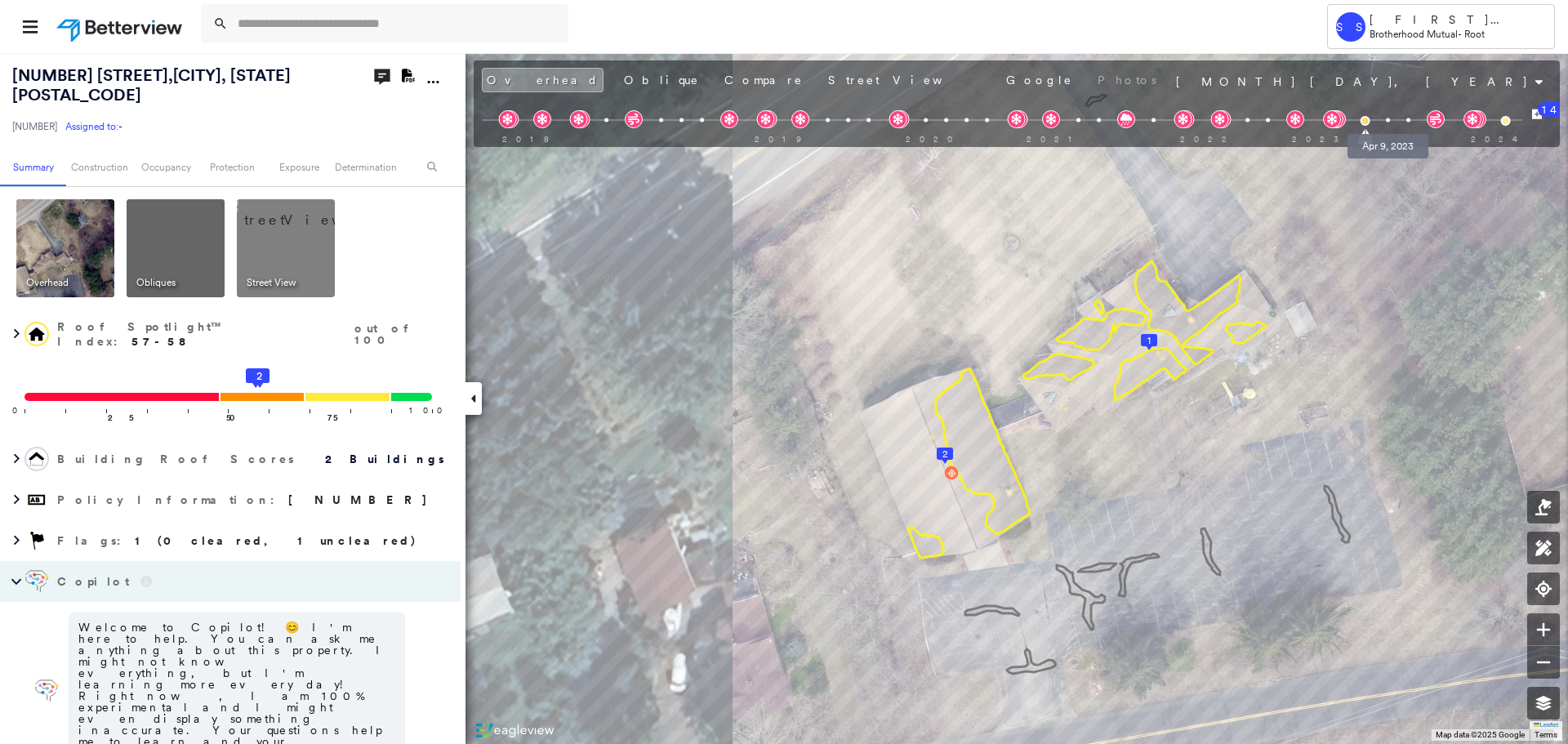 click at bounding box center (1388, 120) 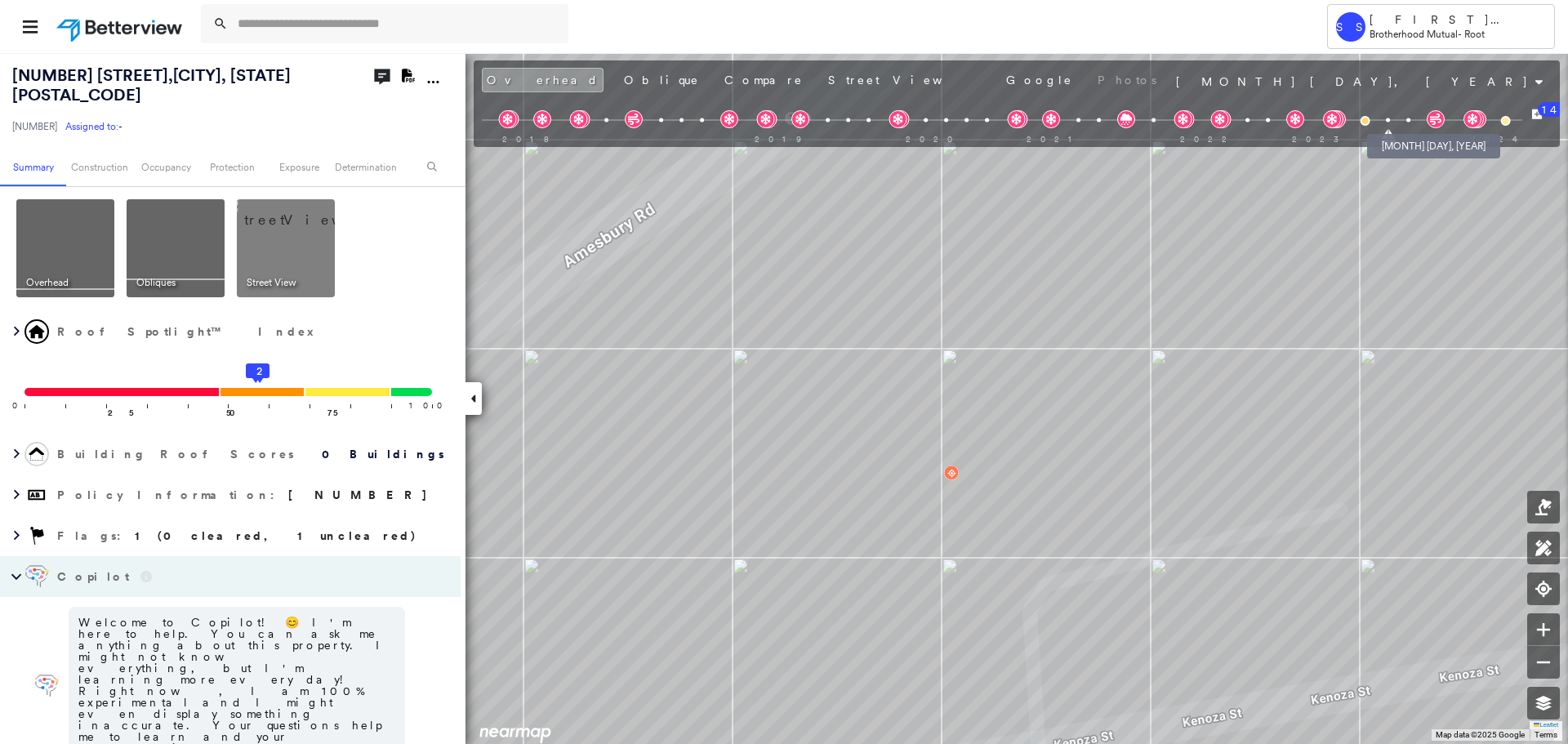 click at bounding box center (1408, 120) 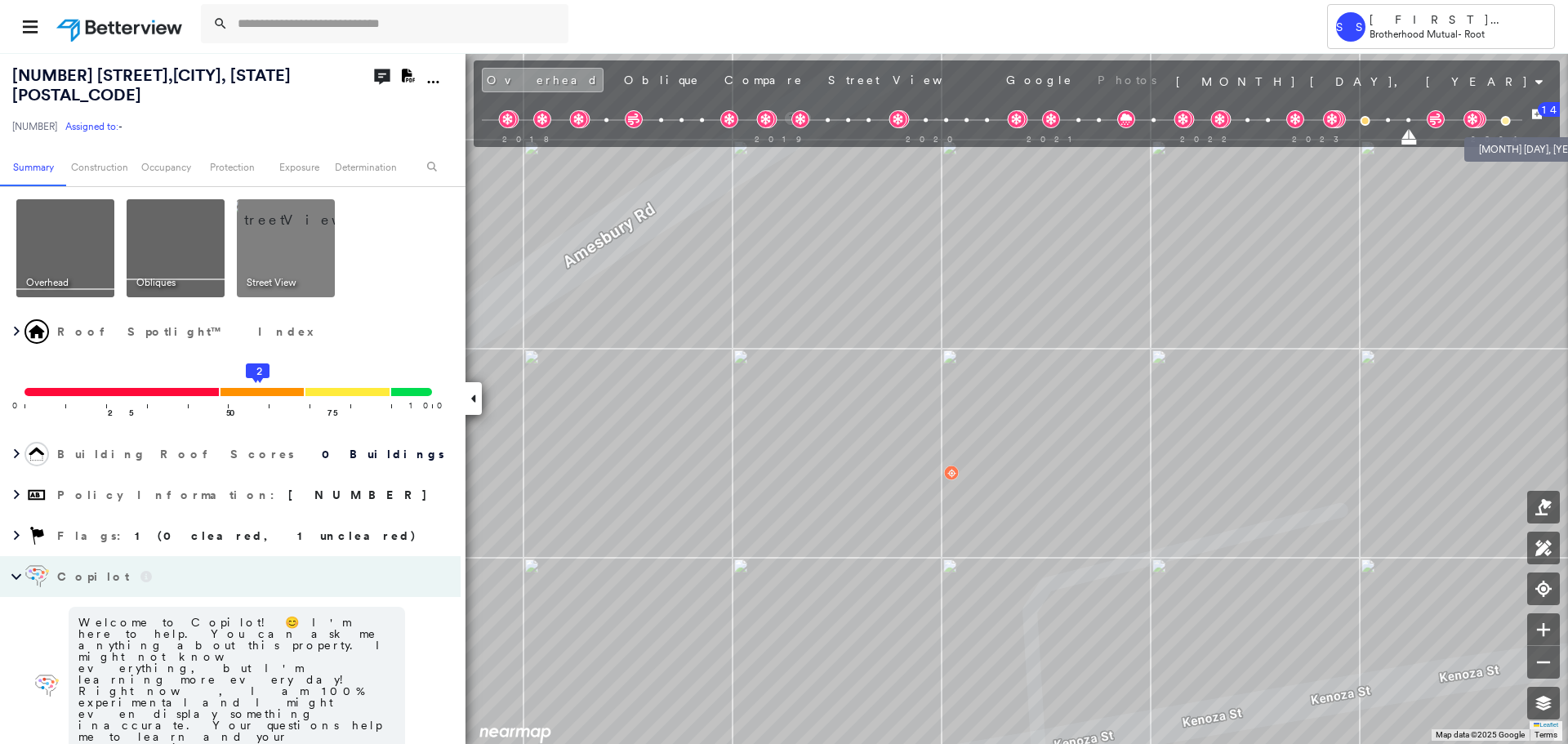 click at bounding box center [1505, 121] 